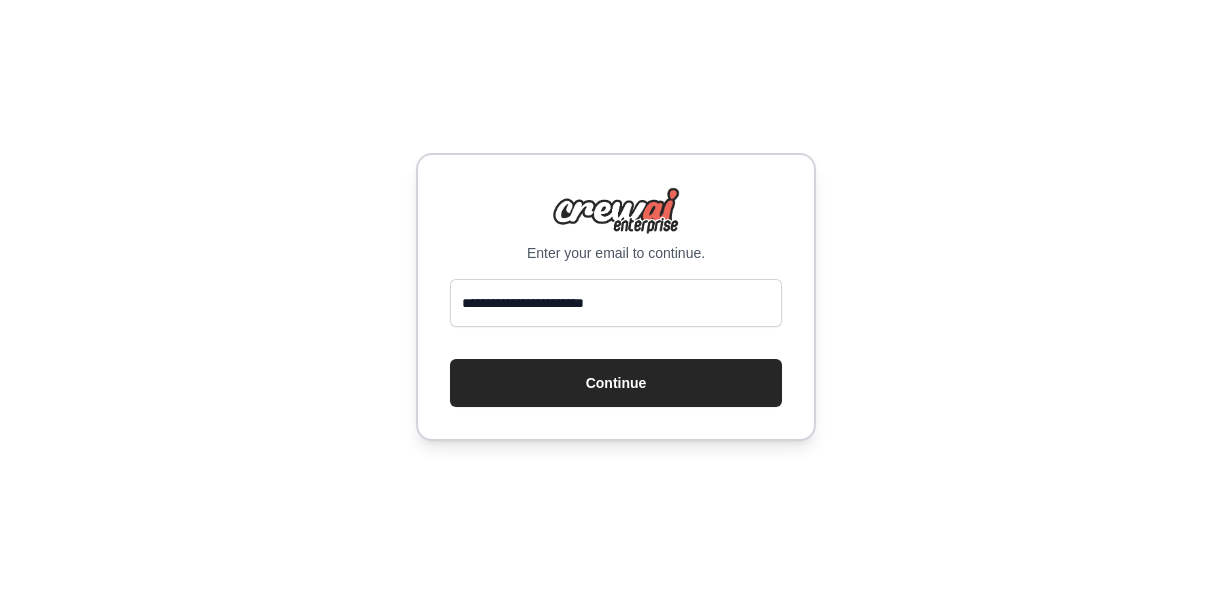 scroll, scrollTop: 0, scrollLeft: 0, axis: both 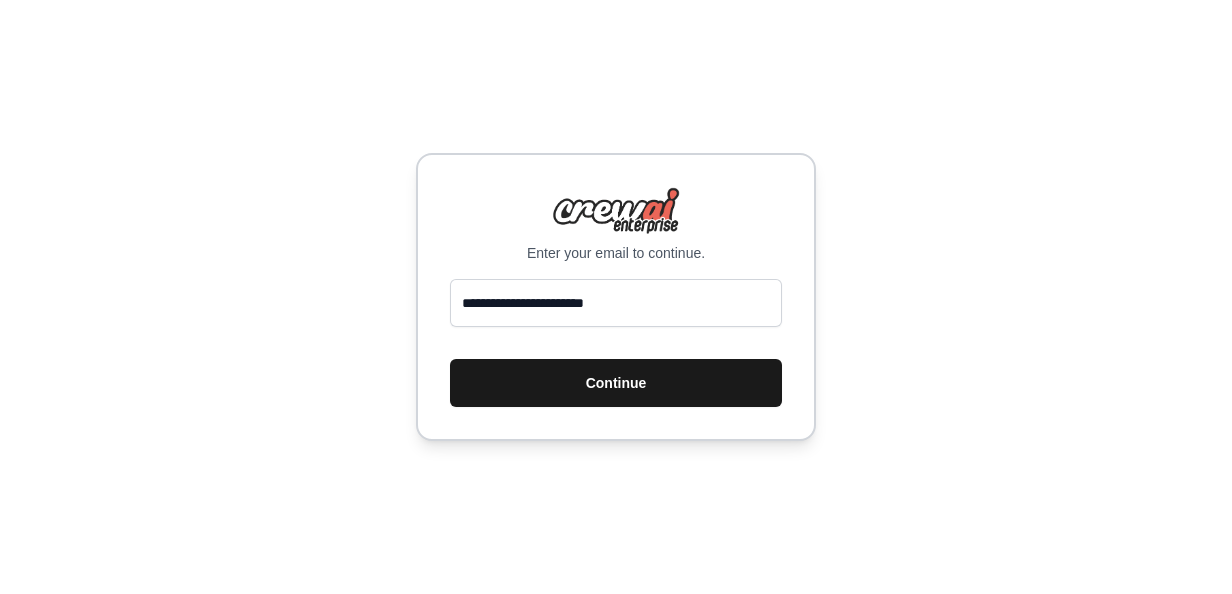 click on "Continue" at bounding box center [616, 383] 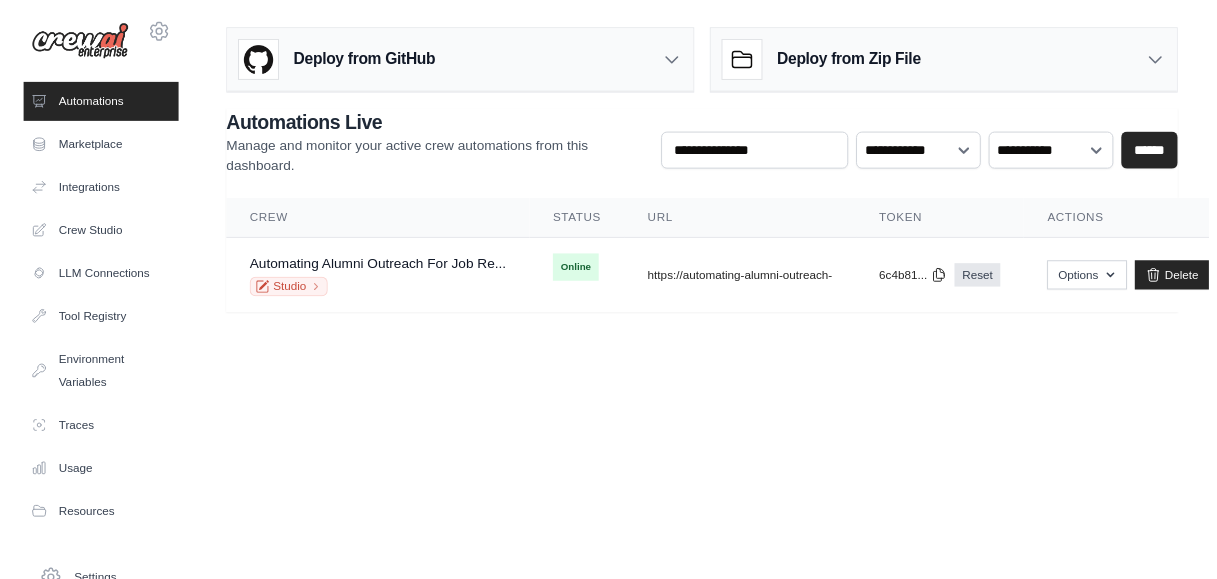 scroll, scrollTop: 0, scrollLeft: 0, axis: both 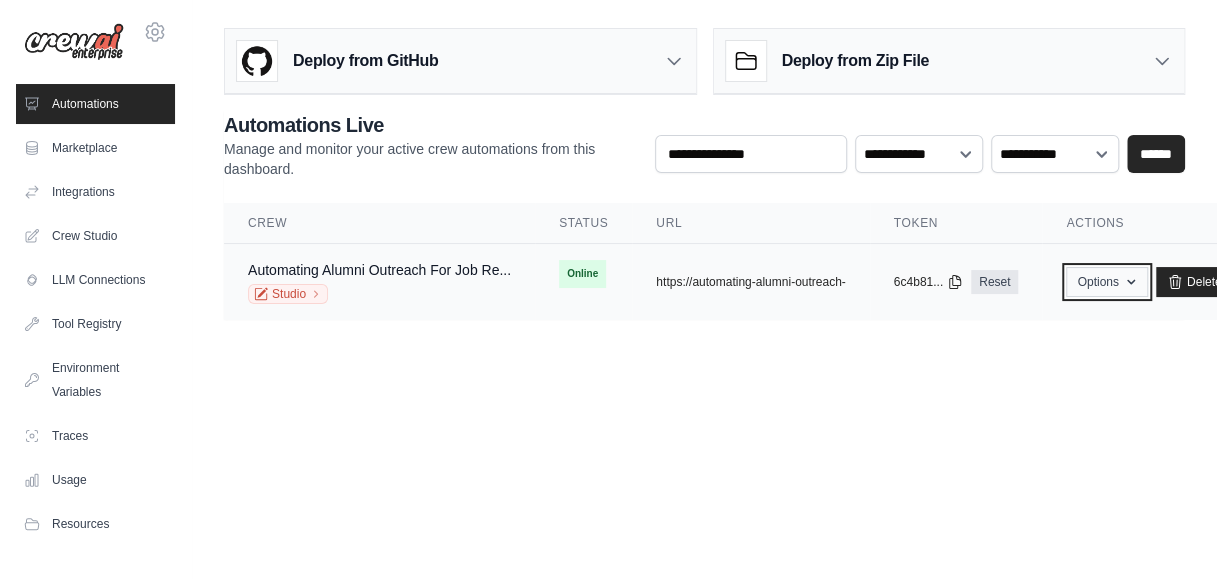 click 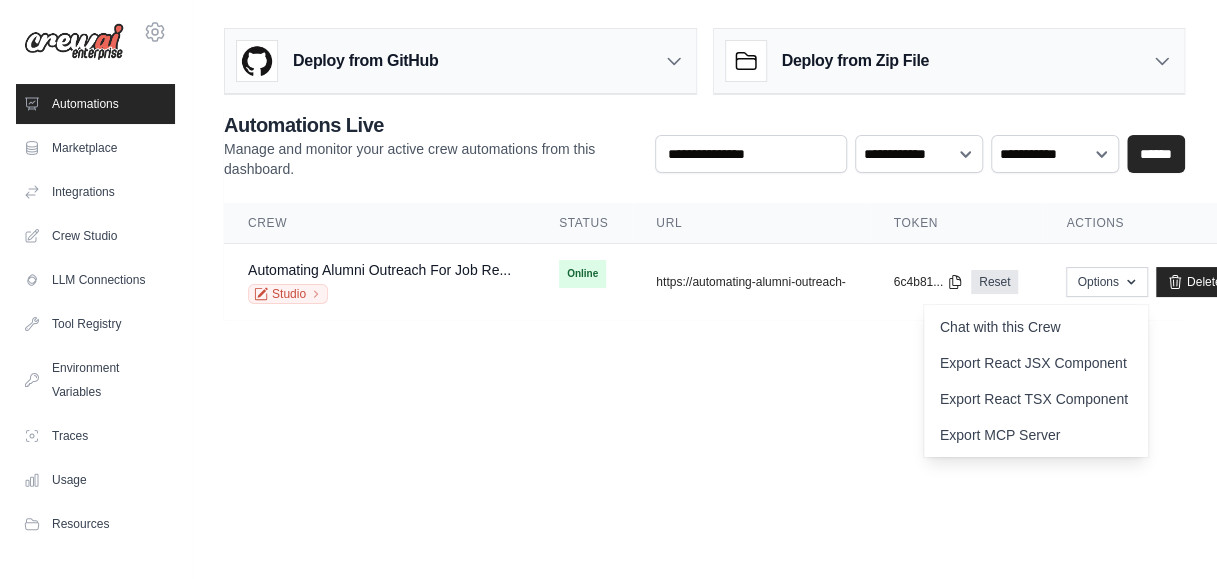click on "gautamsatvik12@gmail.com
Settings
Automations
Marketplace
Integrations" at bounding box center [608, 289] 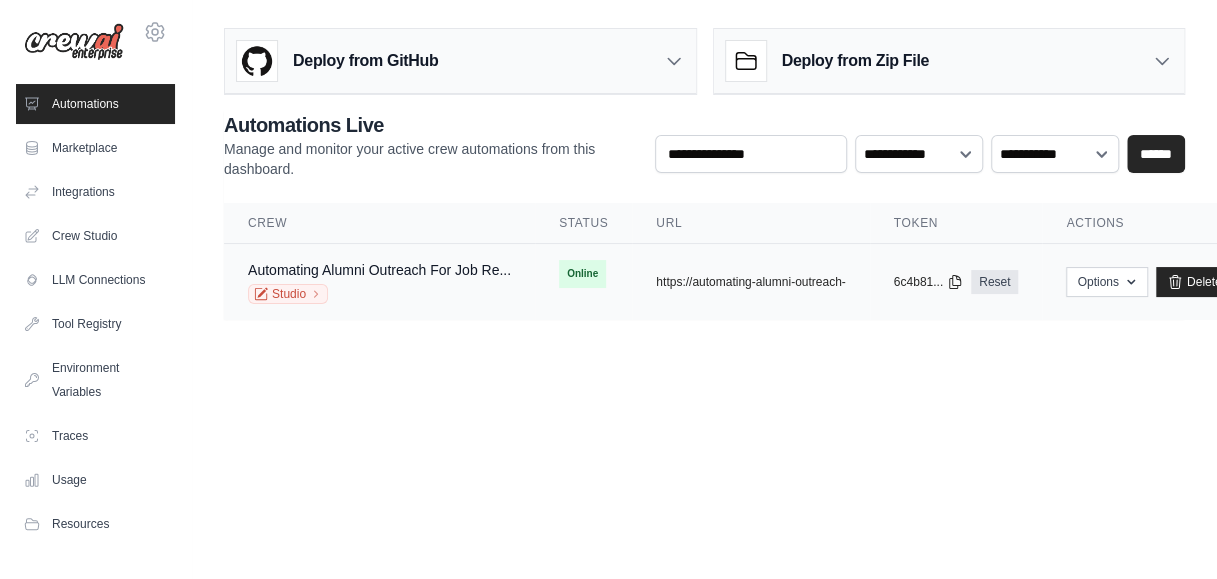 click on "Automating Alumni Outreach For Job Re...
Studio" at bounding box center (379, 282) 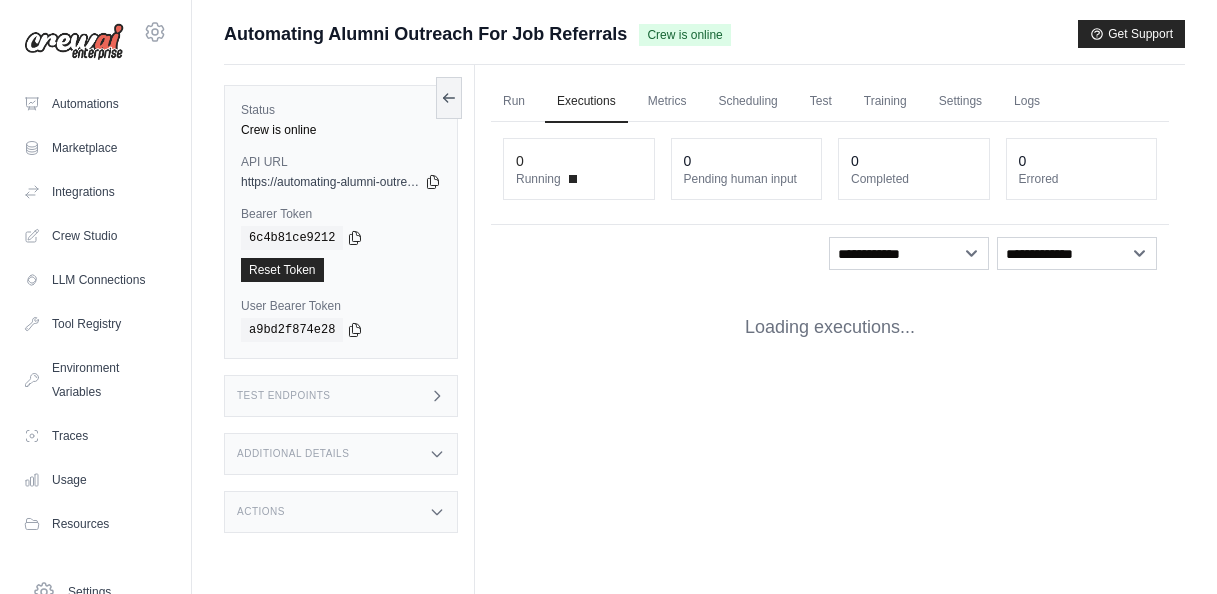 scroll, scrollTop: 0, scrollLeft: 0, axis: both 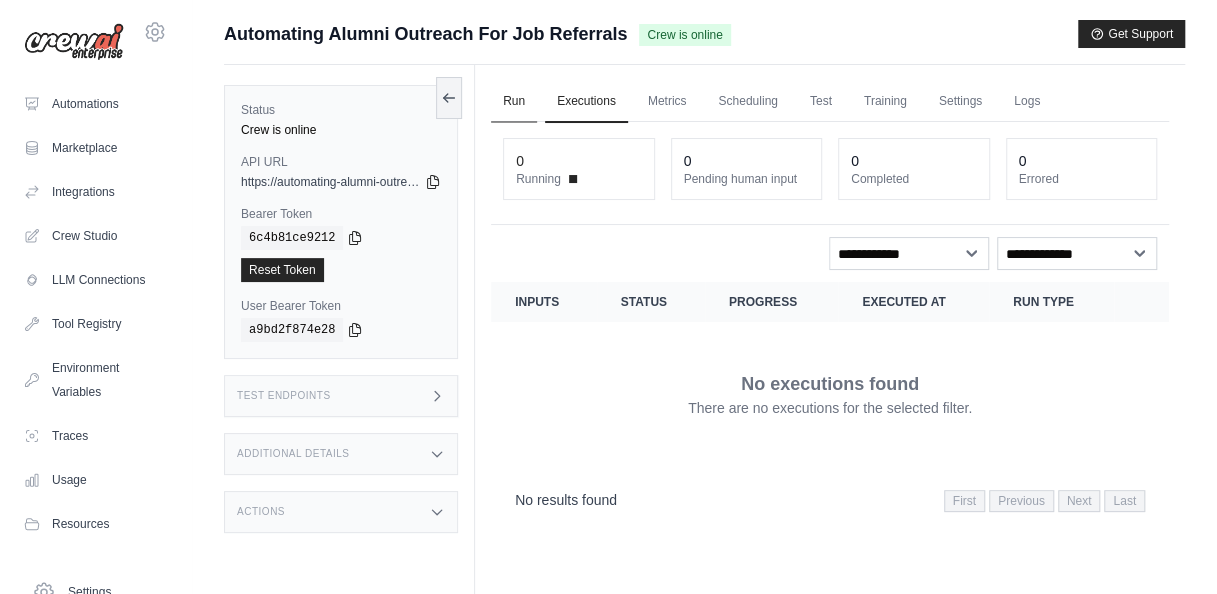 click on "Run" at bounding box center (514, 102) 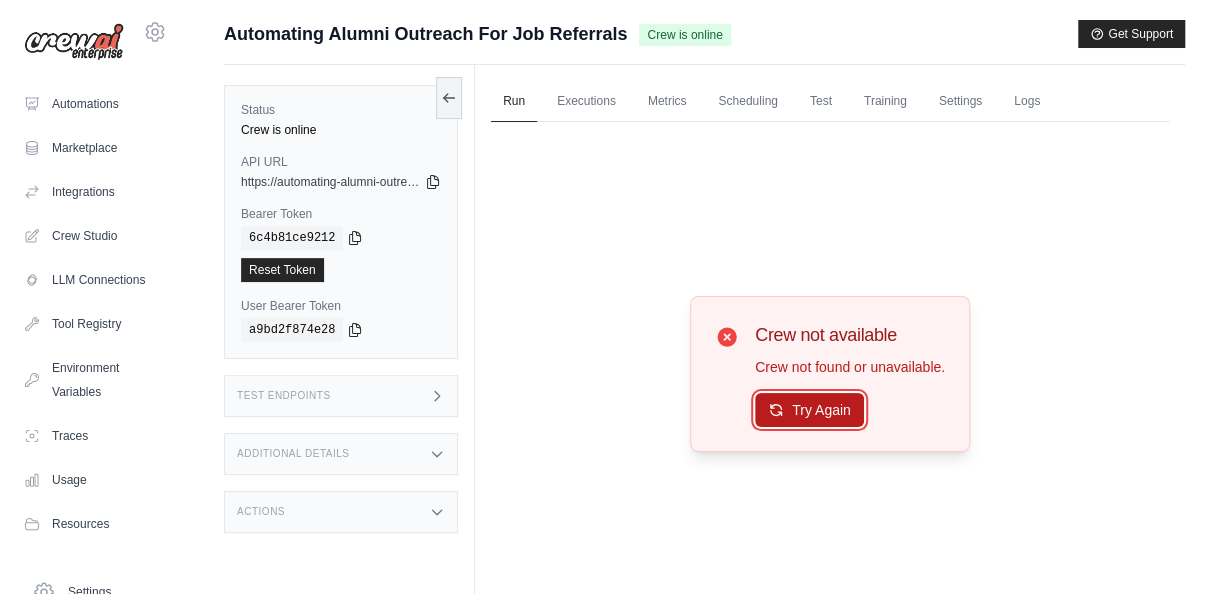 click on "Try Again" at bounding box center (809, 410) 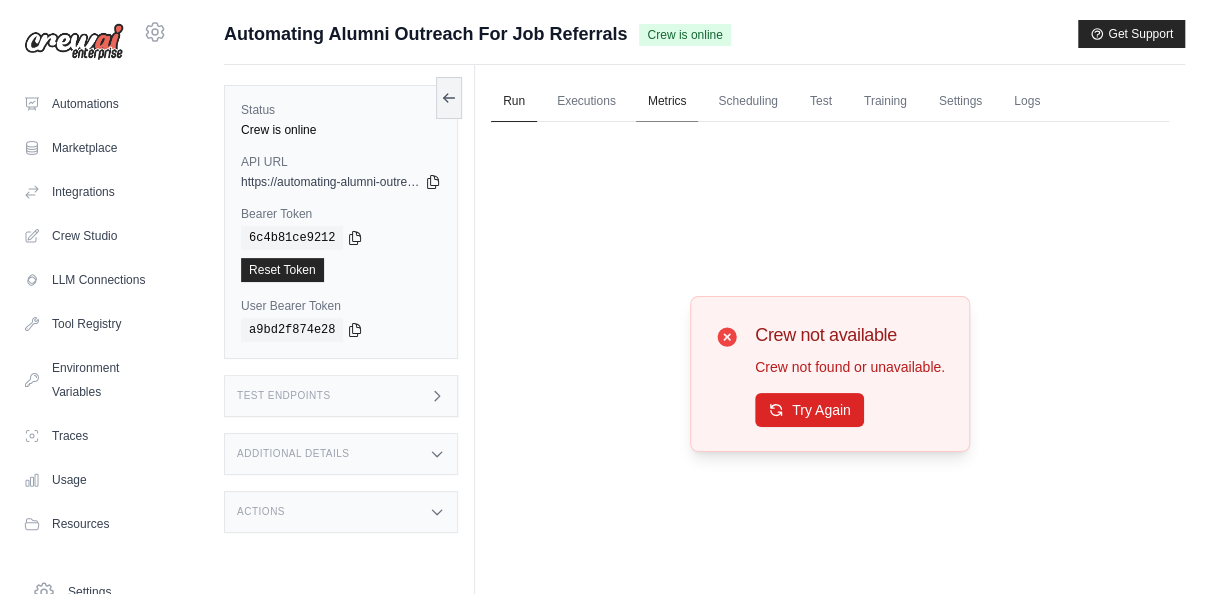 click on "Metrics" at bounding box center (667, 102) 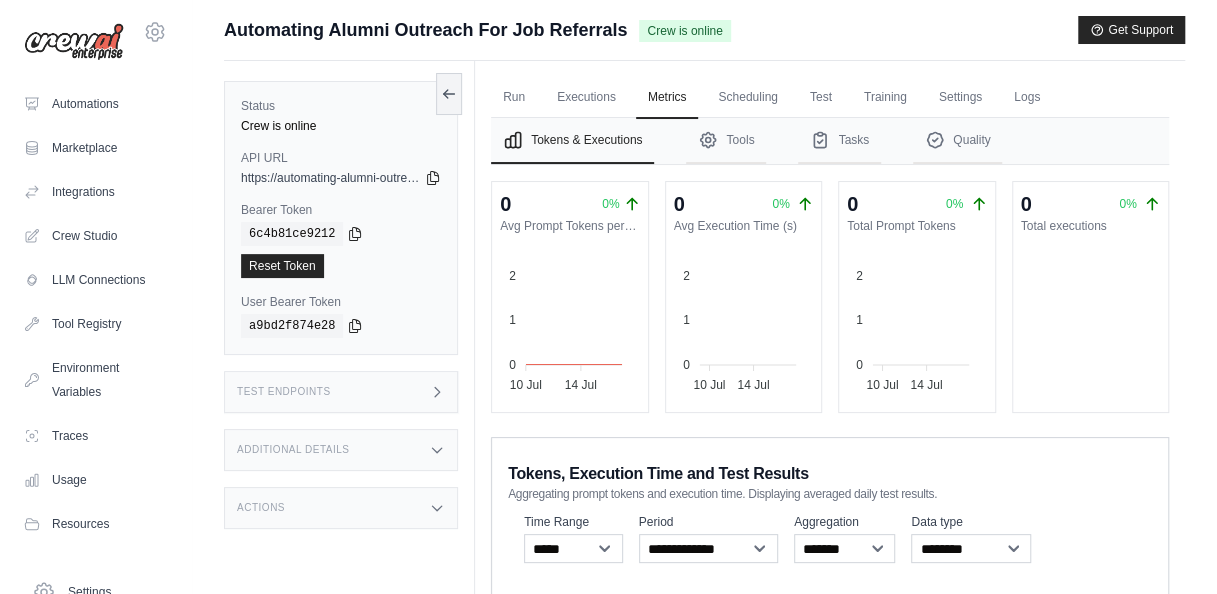 scroll, scrollTop: 0, scrollLeft: 0, axis: both 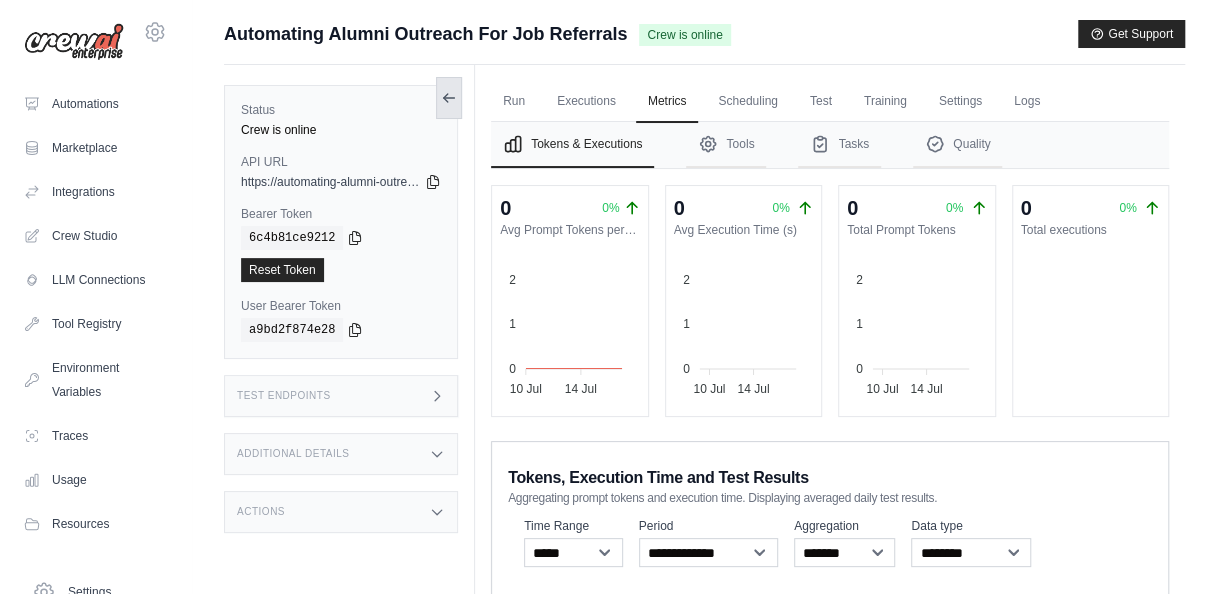 click 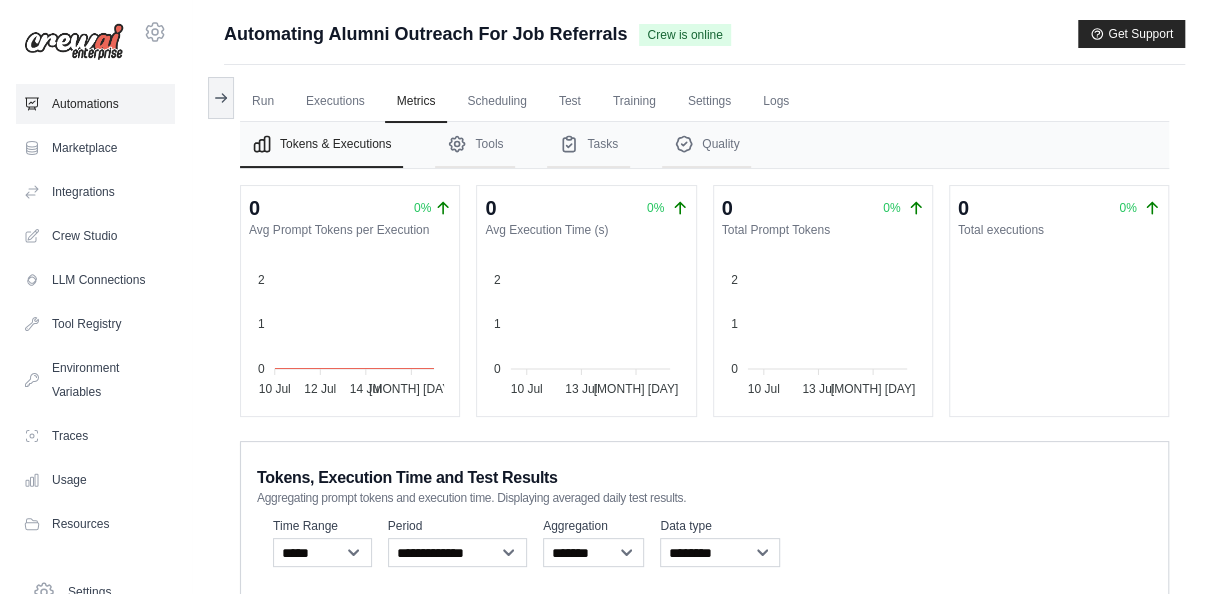 click on "Automations" at bounding box center (95, 104) 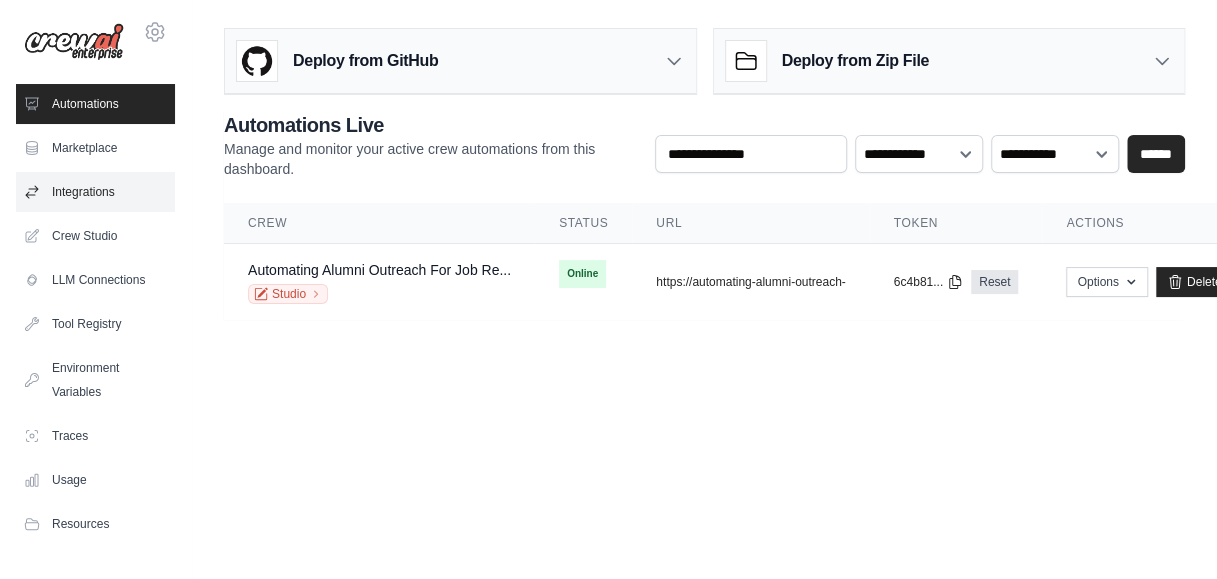 click on "Integrations" at bounding box center (95, 192) 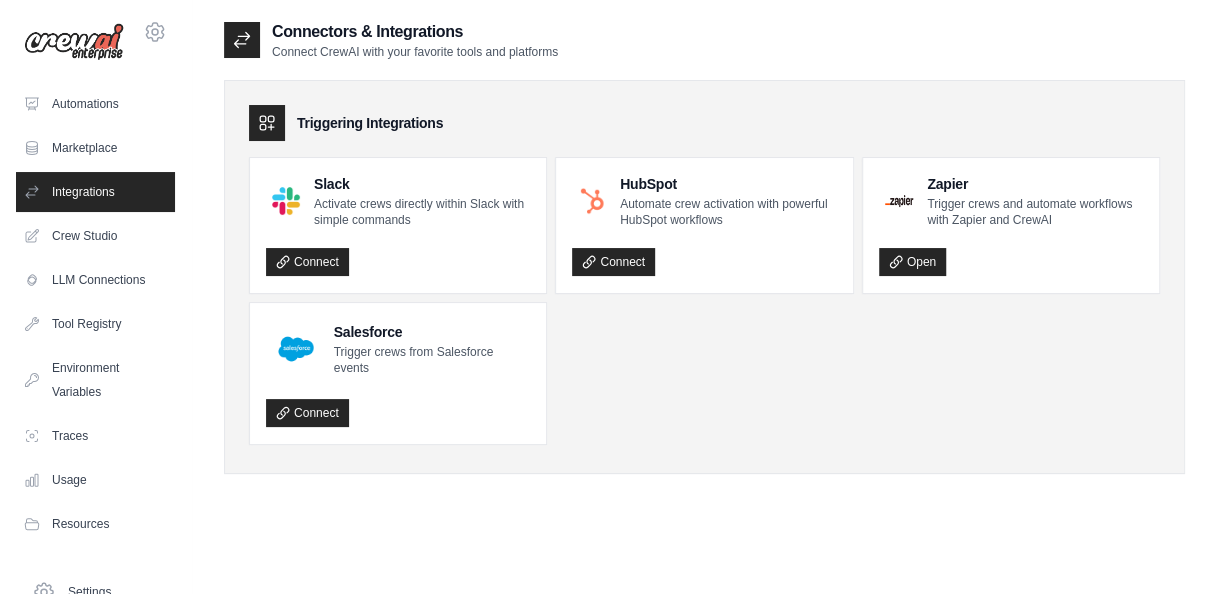 click 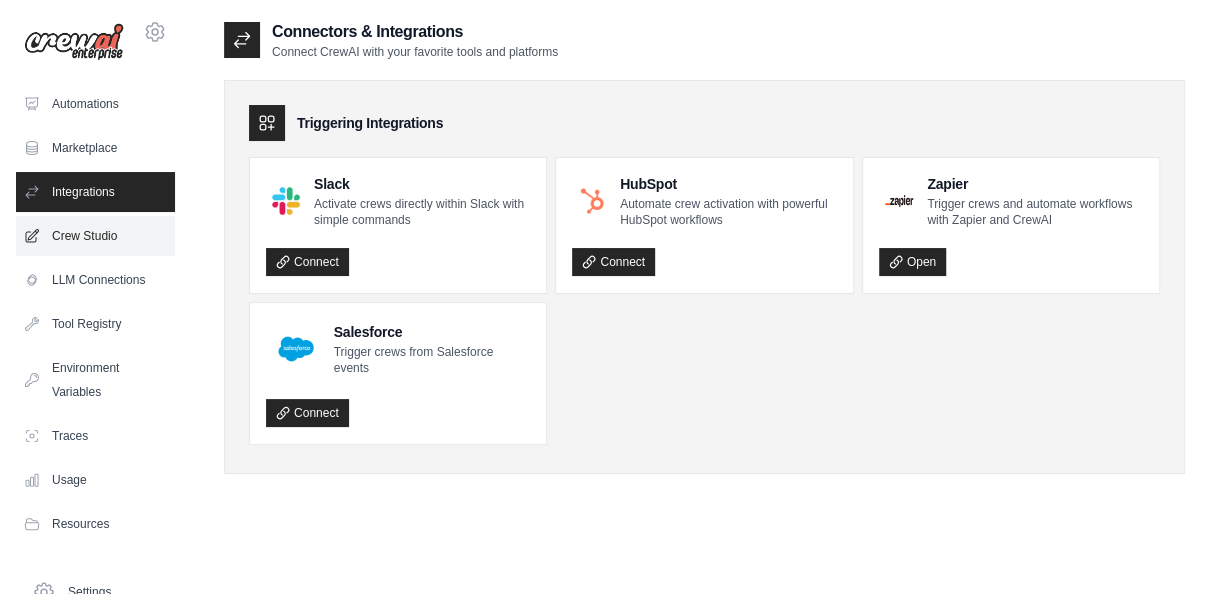 click on "Crew Studio" at bounding box center [95, 236] 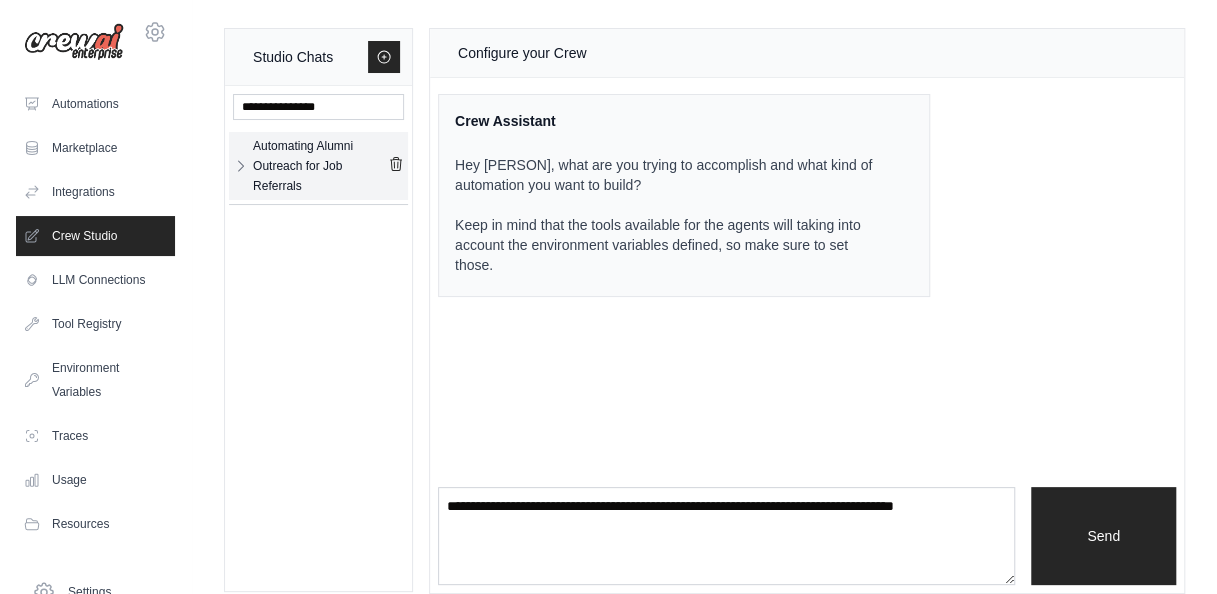 click on "Automating Alumni Outreach for Job Referrals" at bounding box center (320, 166) 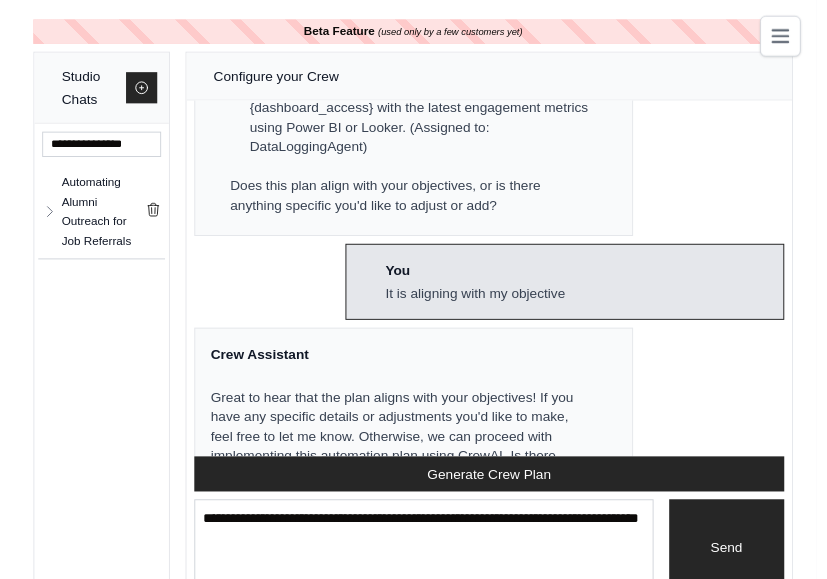 scroll, scrollTop: 2137, scrollLeft: 0, axis: vertical 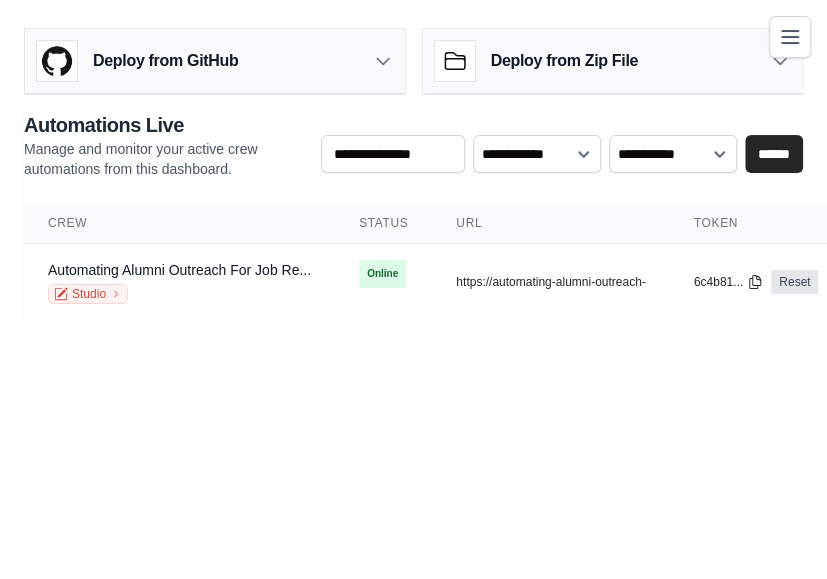 click 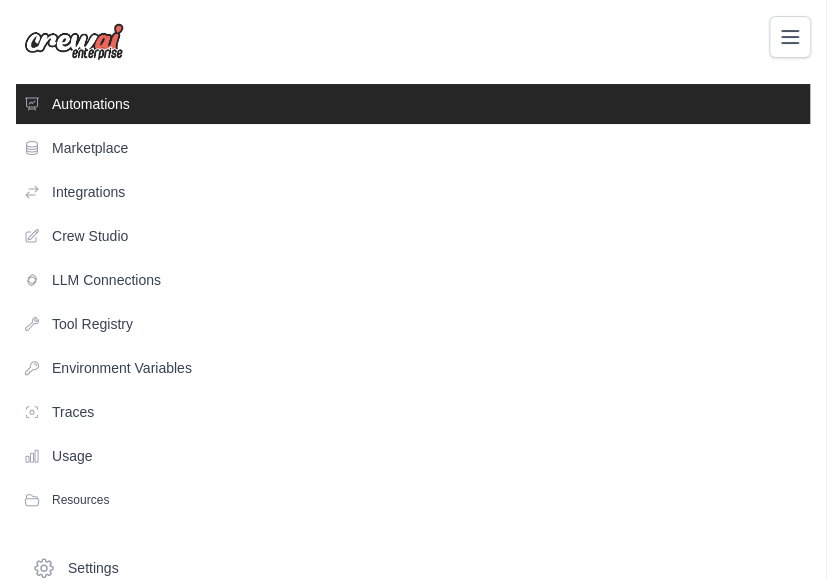click 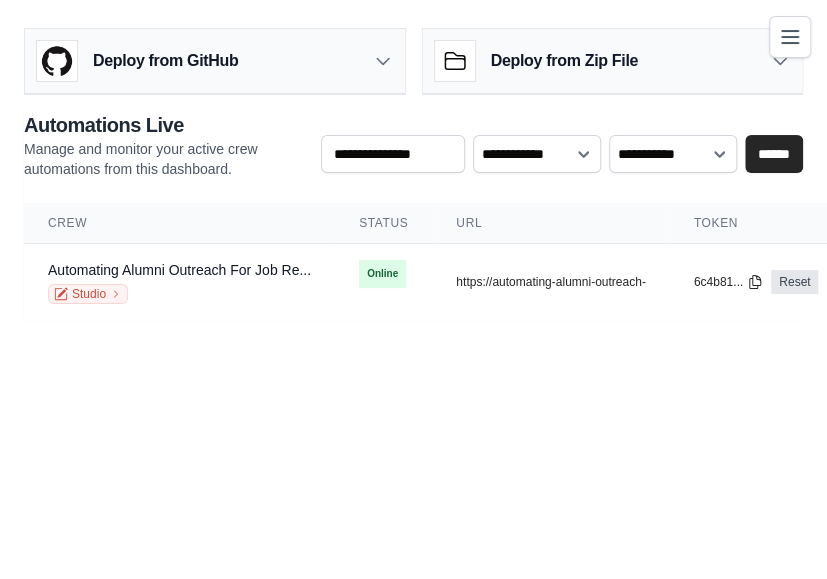 click 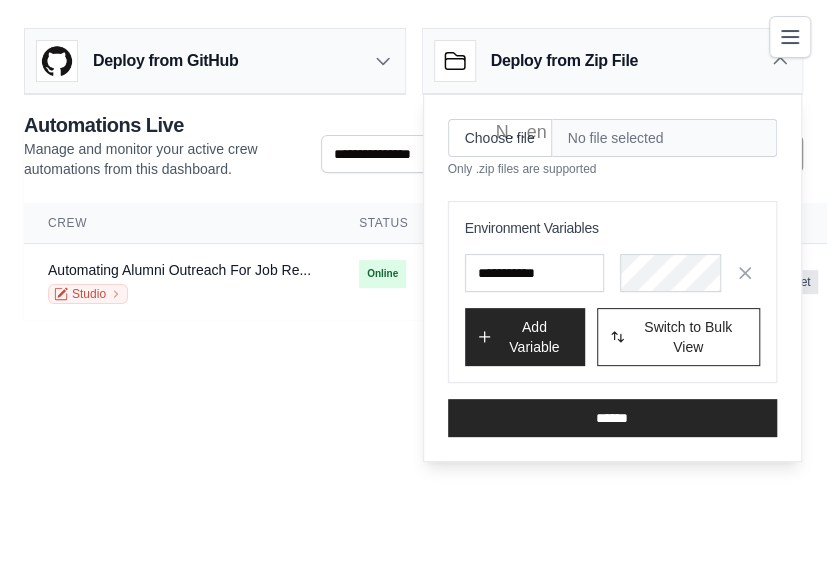 click 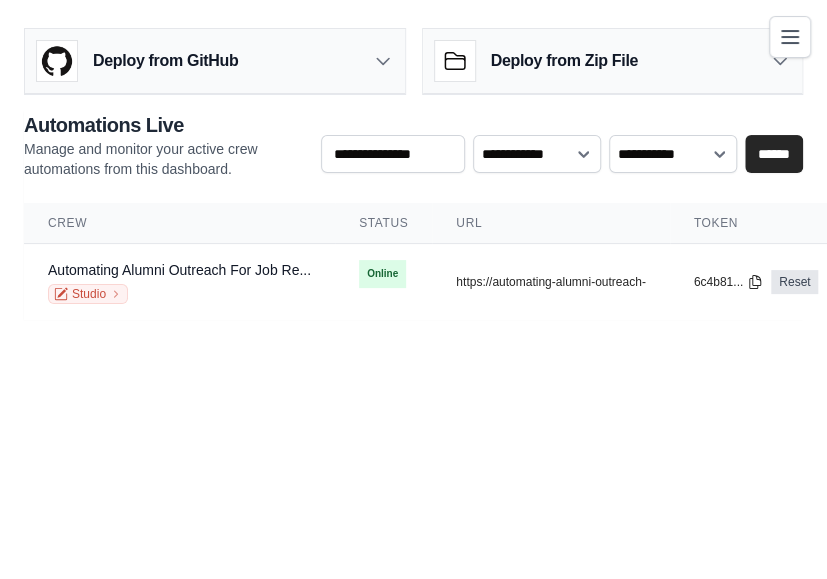 click 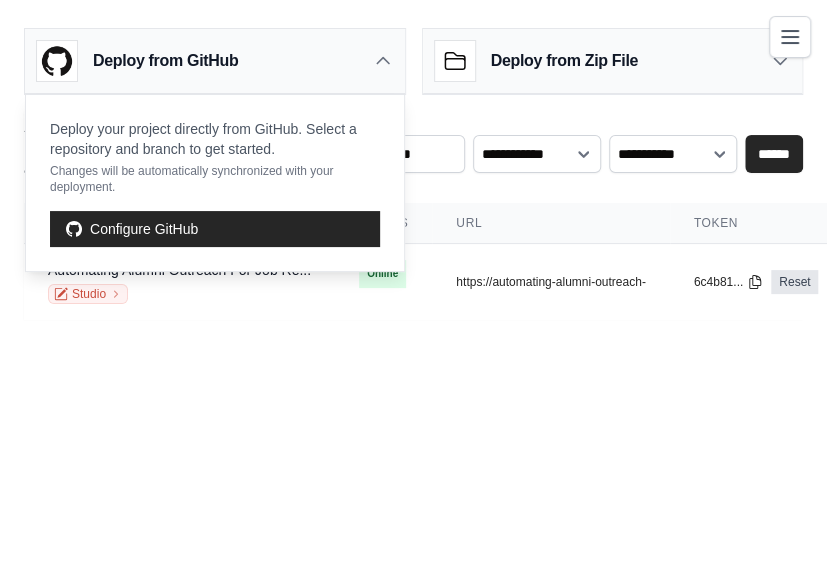 click 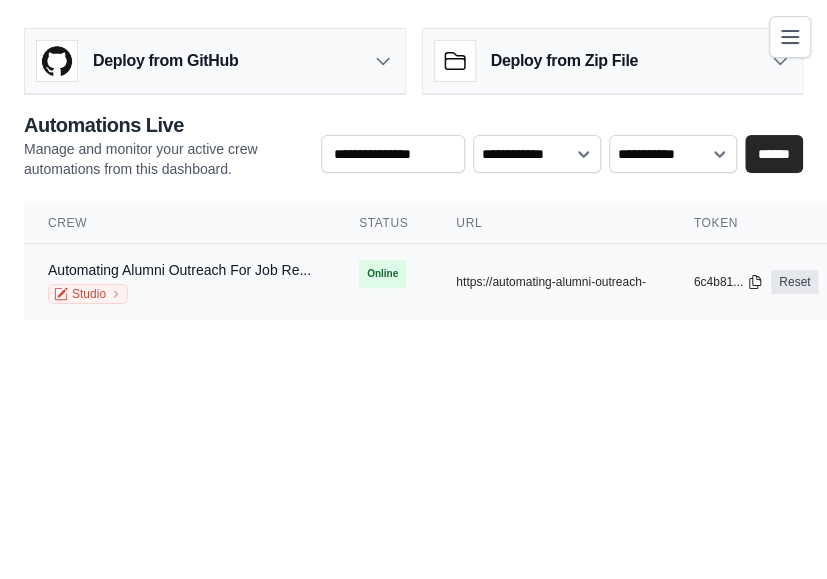 click on "copied
https://automating-alumni-outreach-" at bounding box center (550, 282) 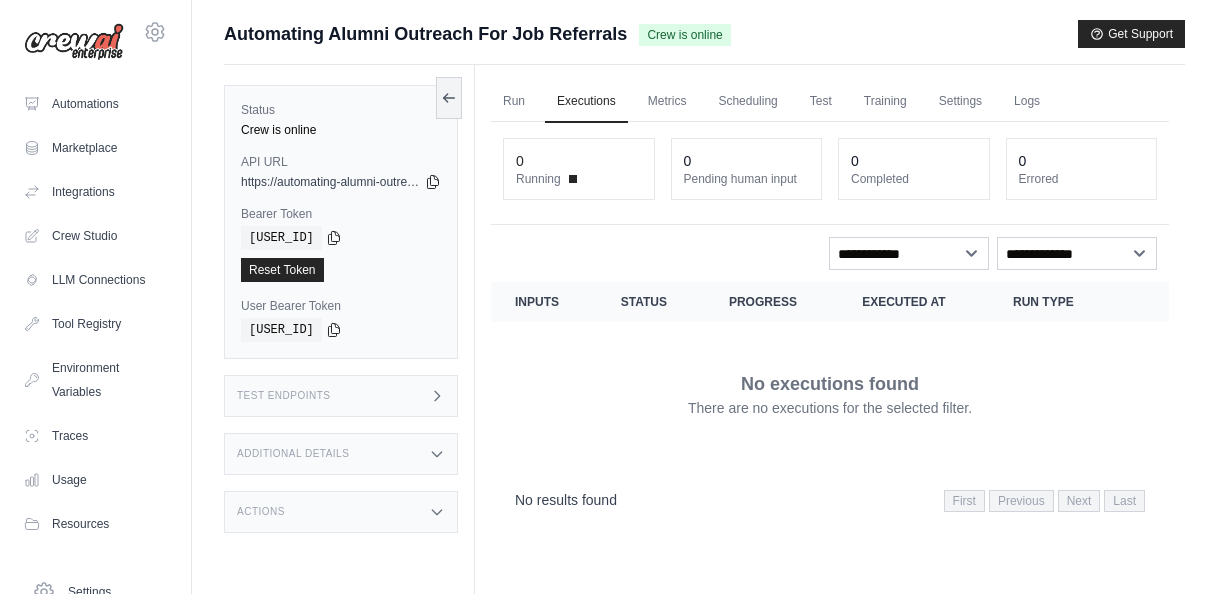 scroll, scrollTop: 0, scrollLeft: 0, axis: both 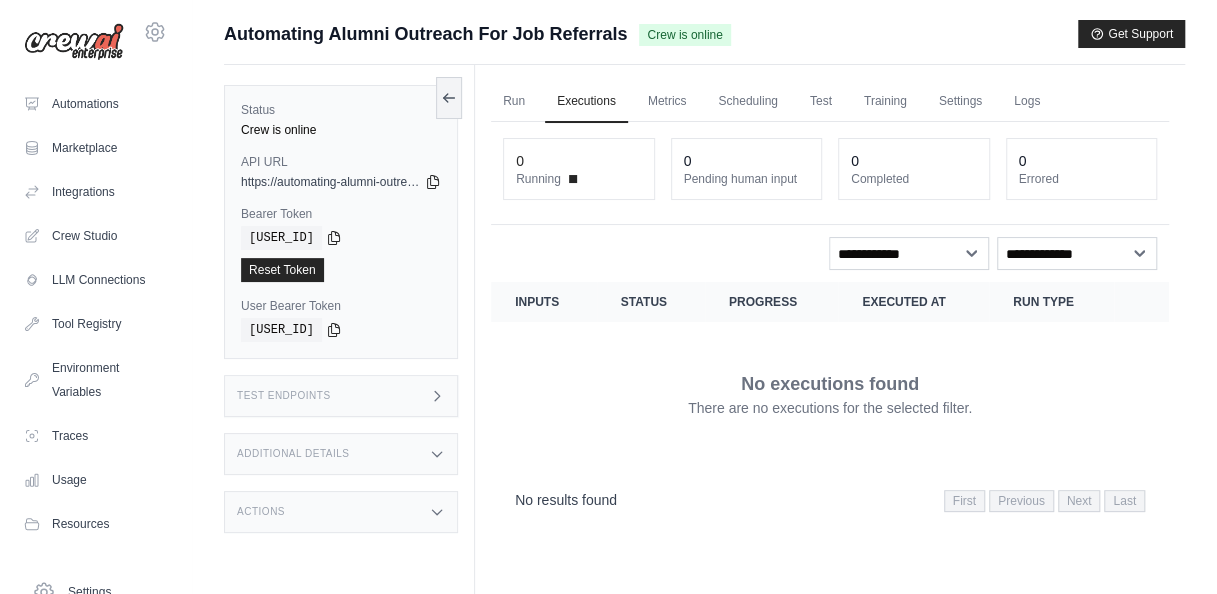 click 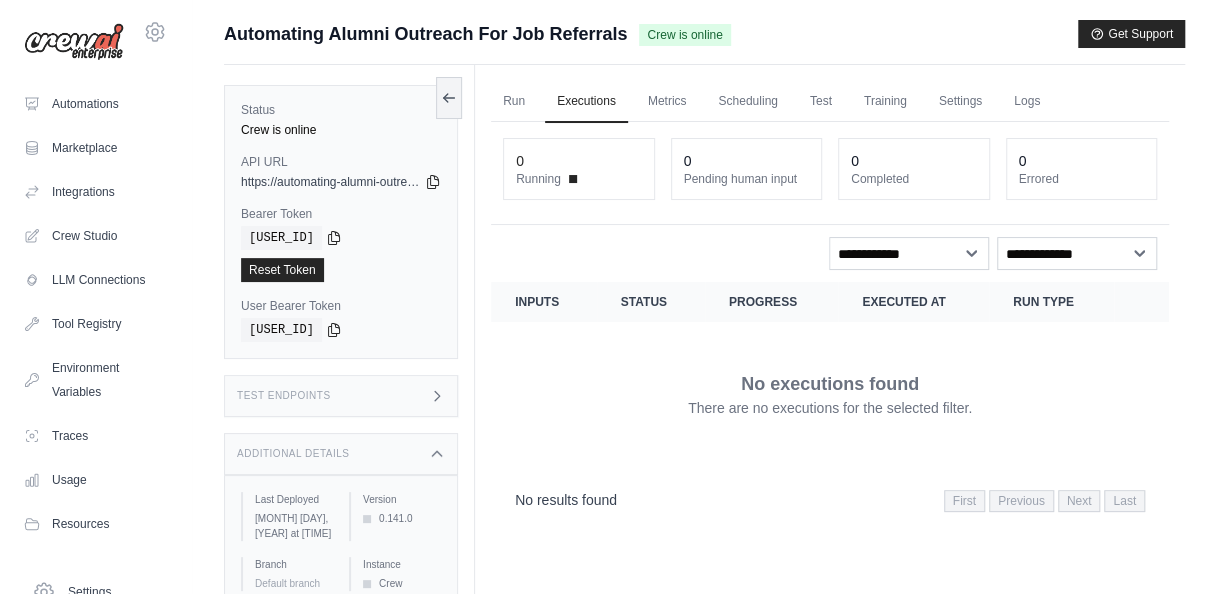 scroll, scrollTop: 0, scrollLeft: 0, axis: both 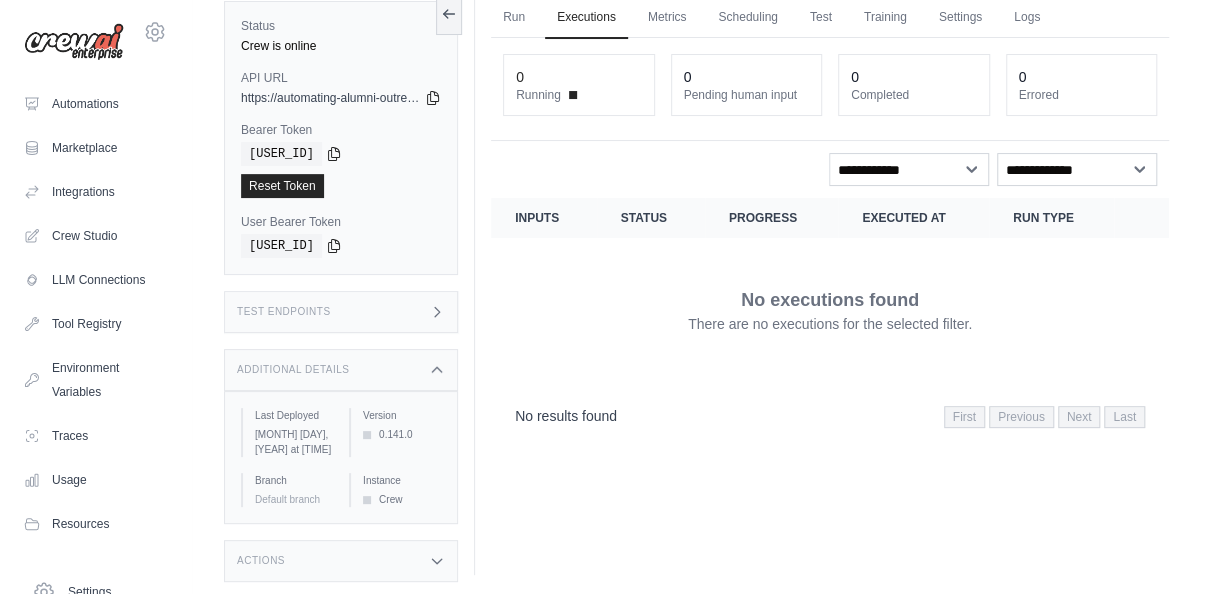 click 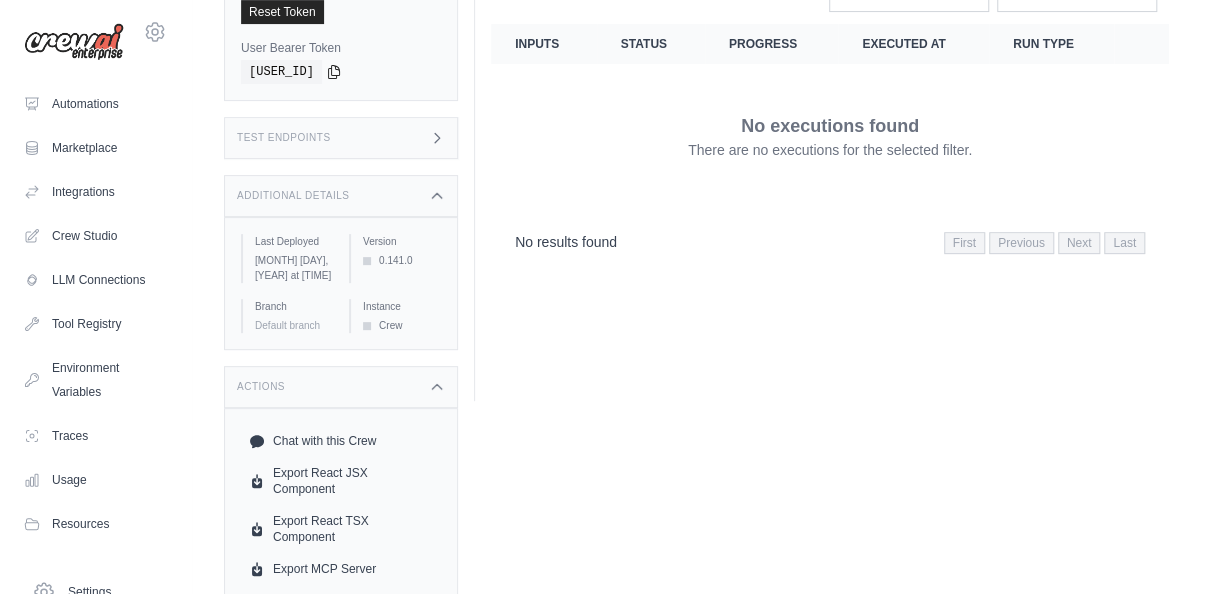 scroll, scrollTop: 294, scrollLeft: 0, axis: vertical 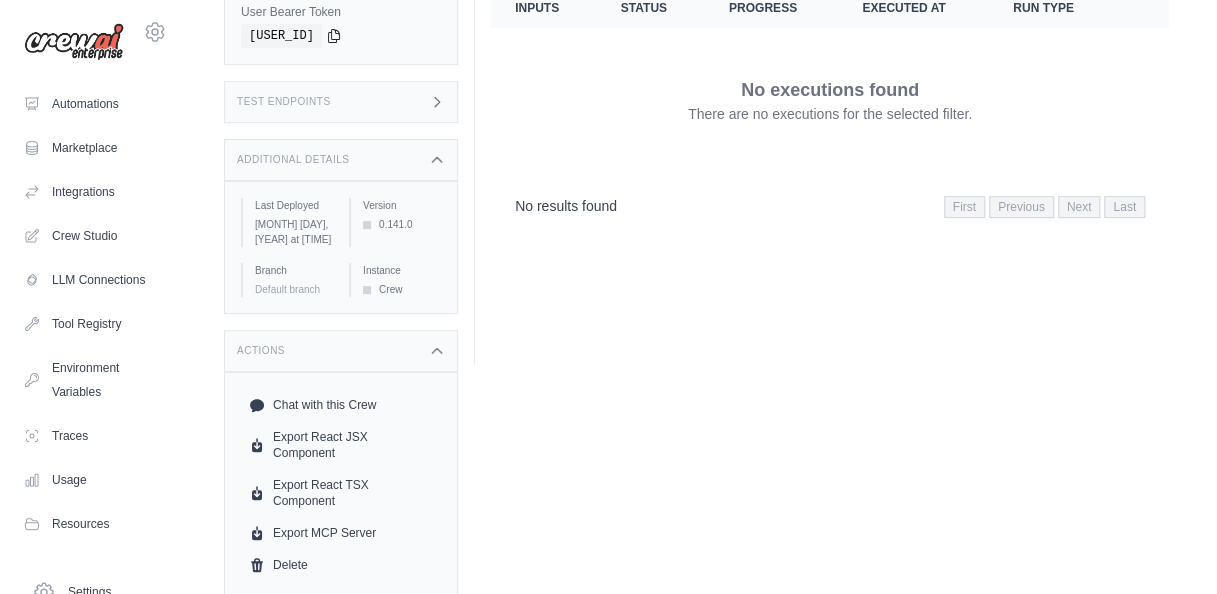 click 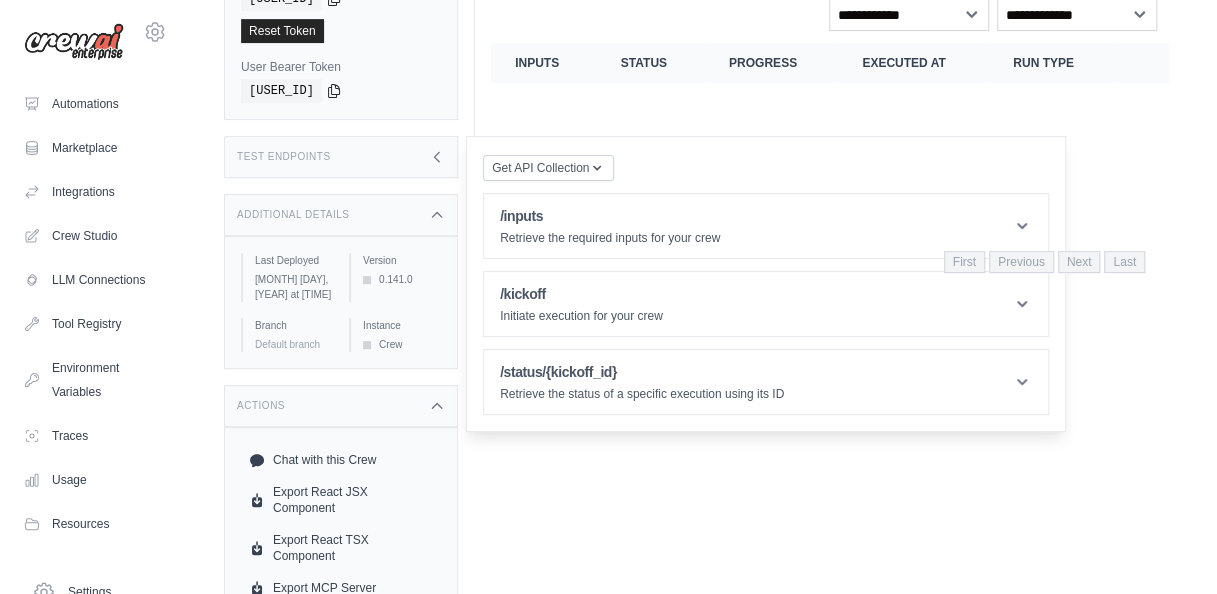 scroll, scrollTop: 246, scrollLeft: 0, axis: vertical 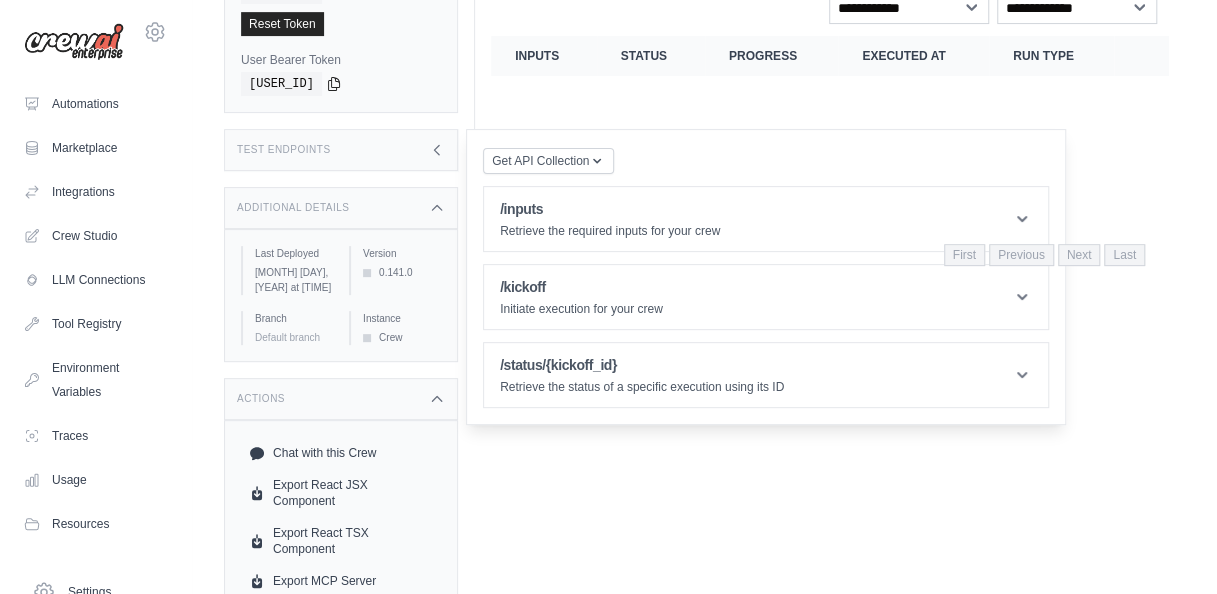 click 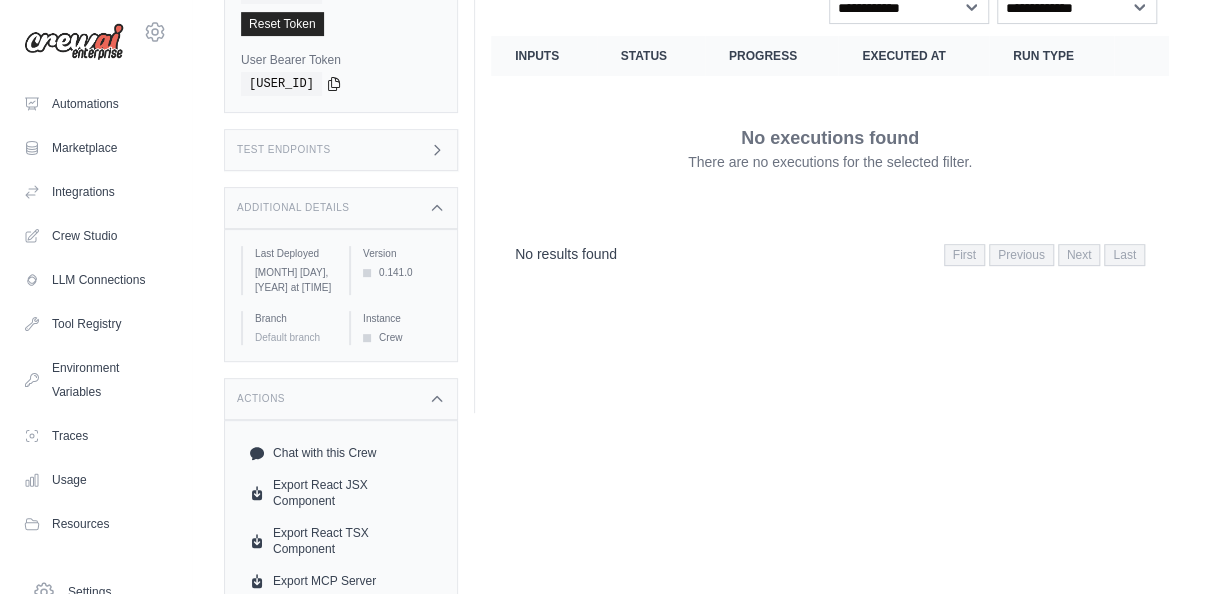 click 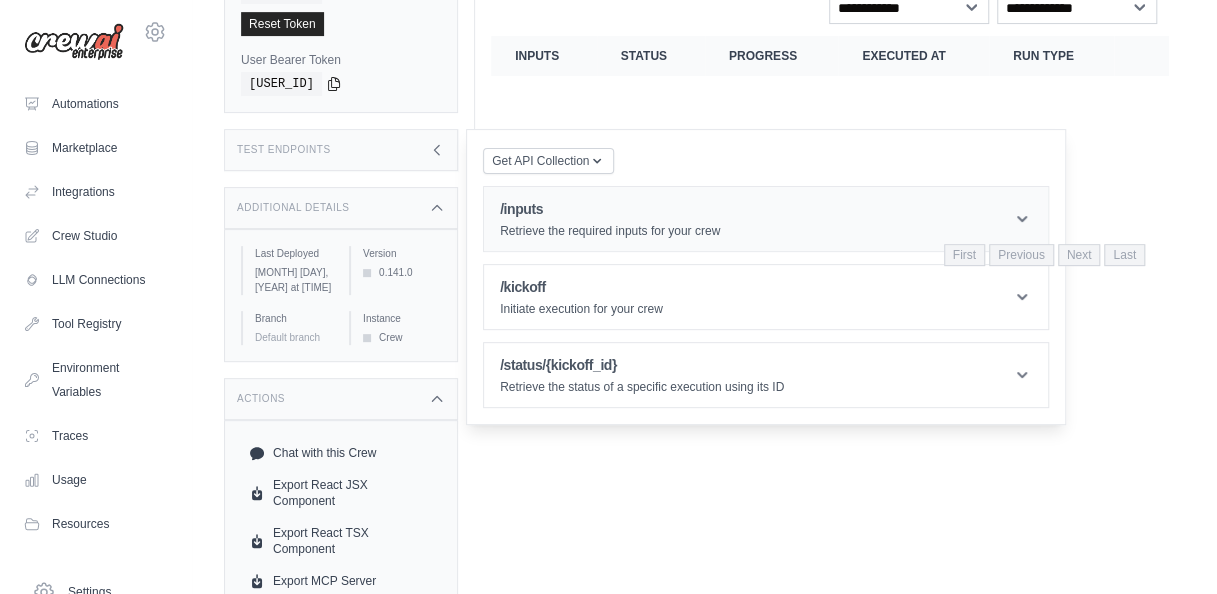 click on "/inputs
Retrieve the required inputs for your crew" at bounding box center (610, 219) 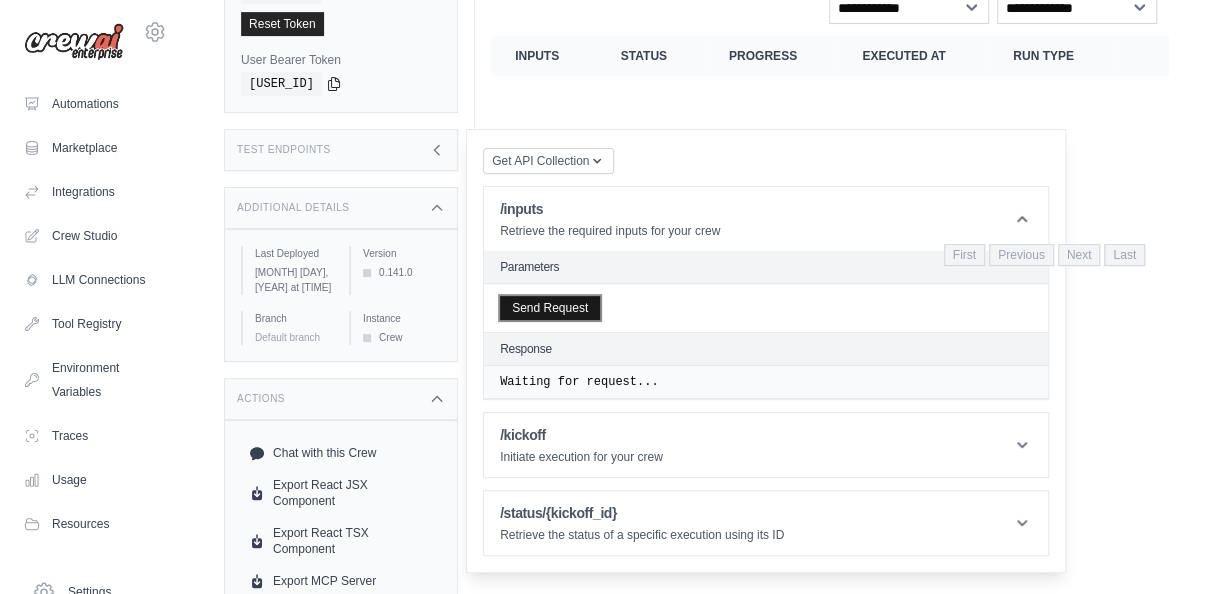 click on "Send Request" at bounding box center (550, 308) 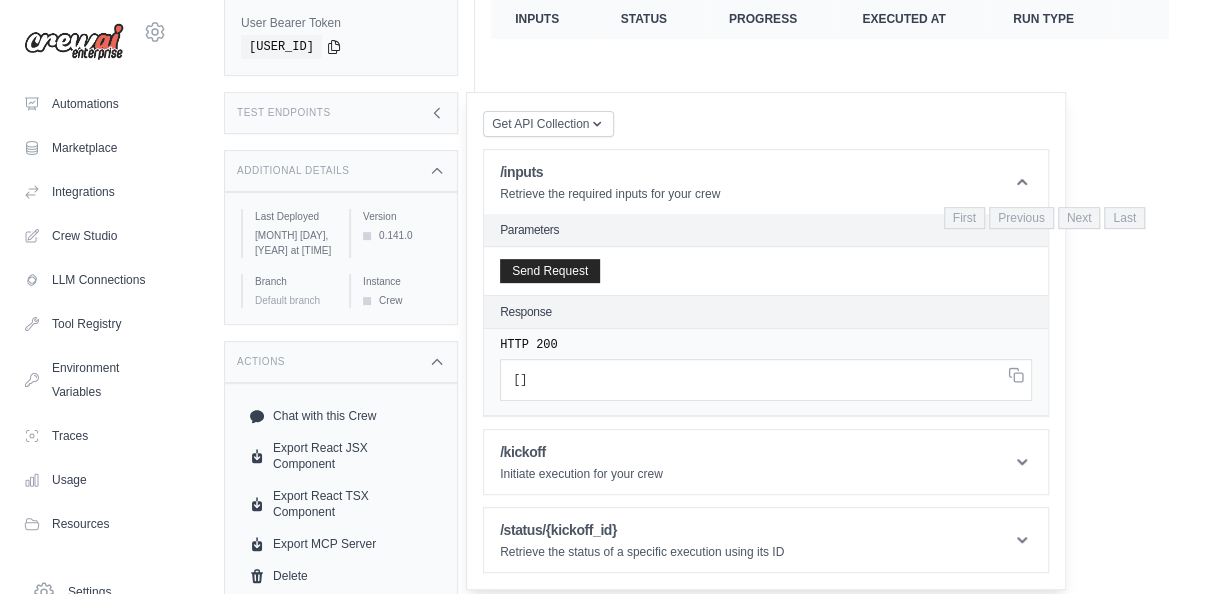 scroll, scrollTop: 294, scrollLeft: 0, axis: vertical 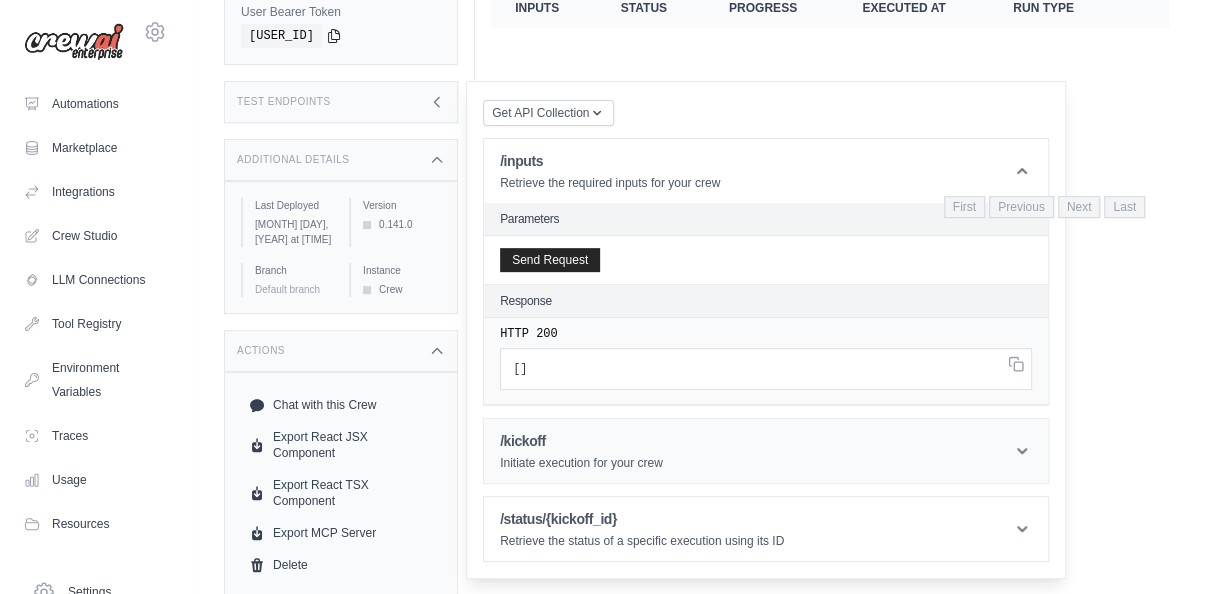 click on "Initiate execution for your crew" at bounding box center (581, 463) 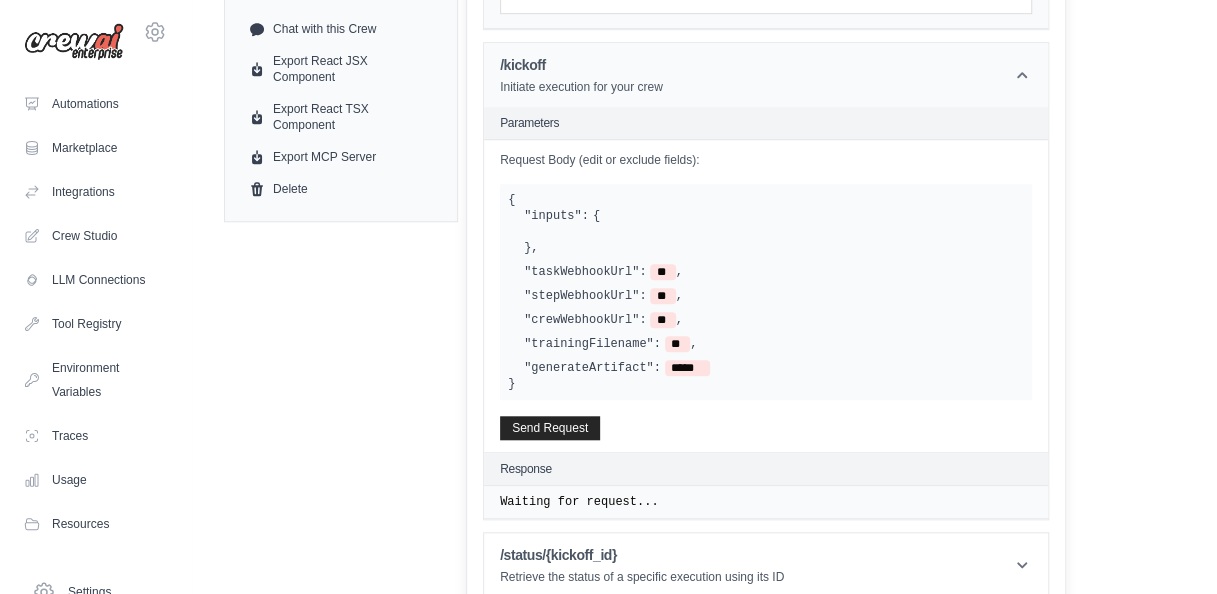 scroll, scrollTop: 684, scrollLeft: 0, axis: vertical 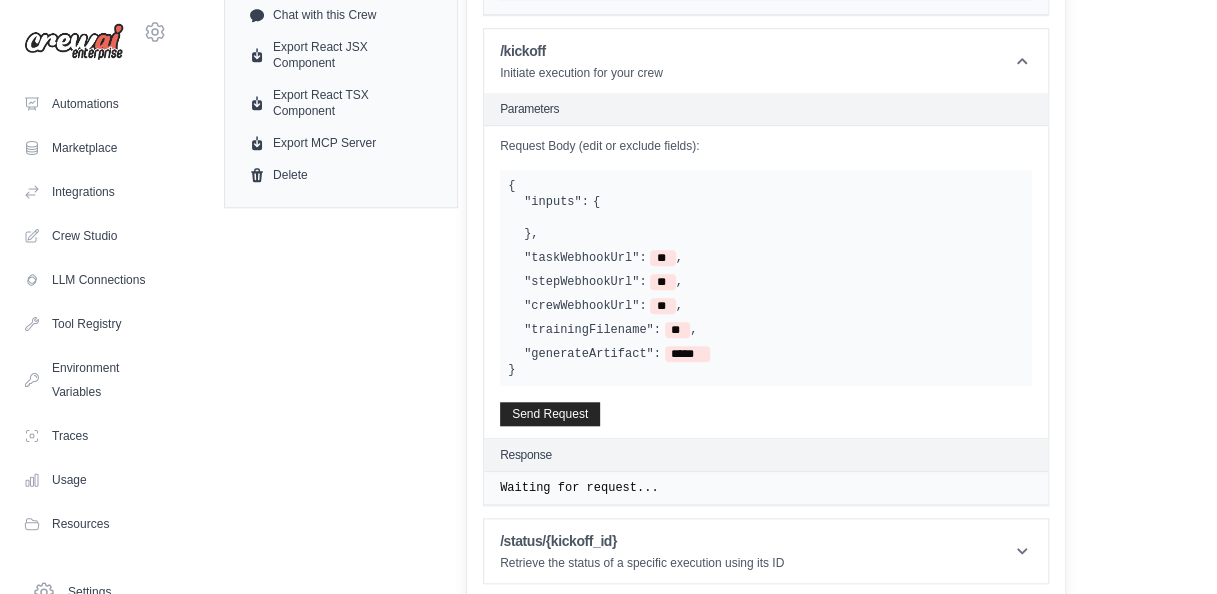 click on "{" at bounding box center (596, 202) 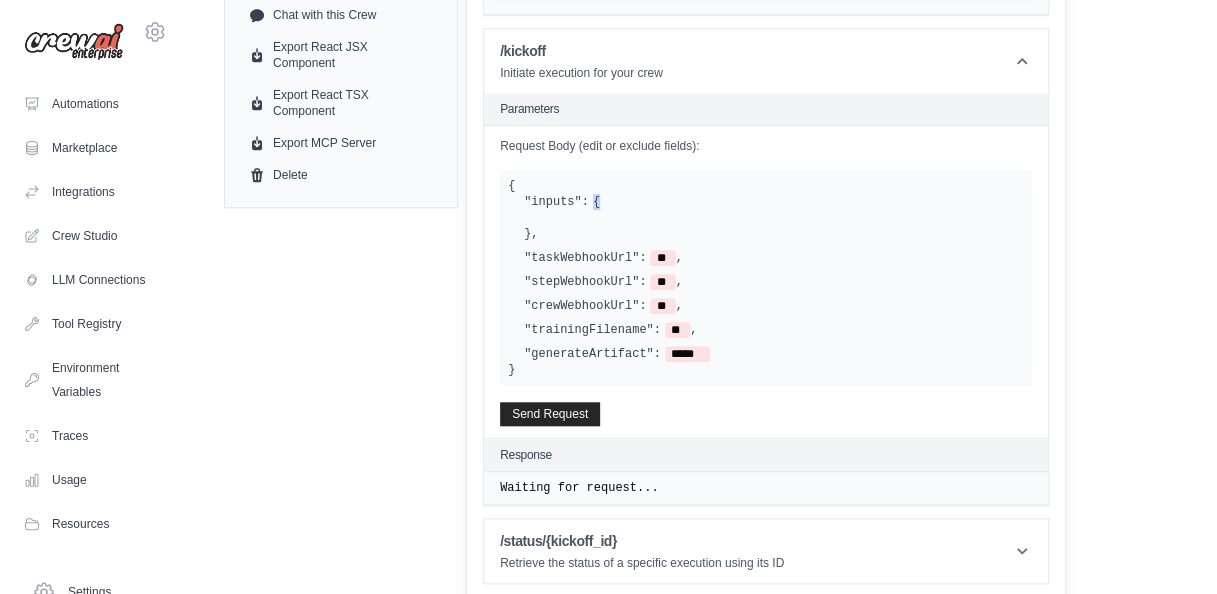 click on "{" at bounding box center [596, 202] 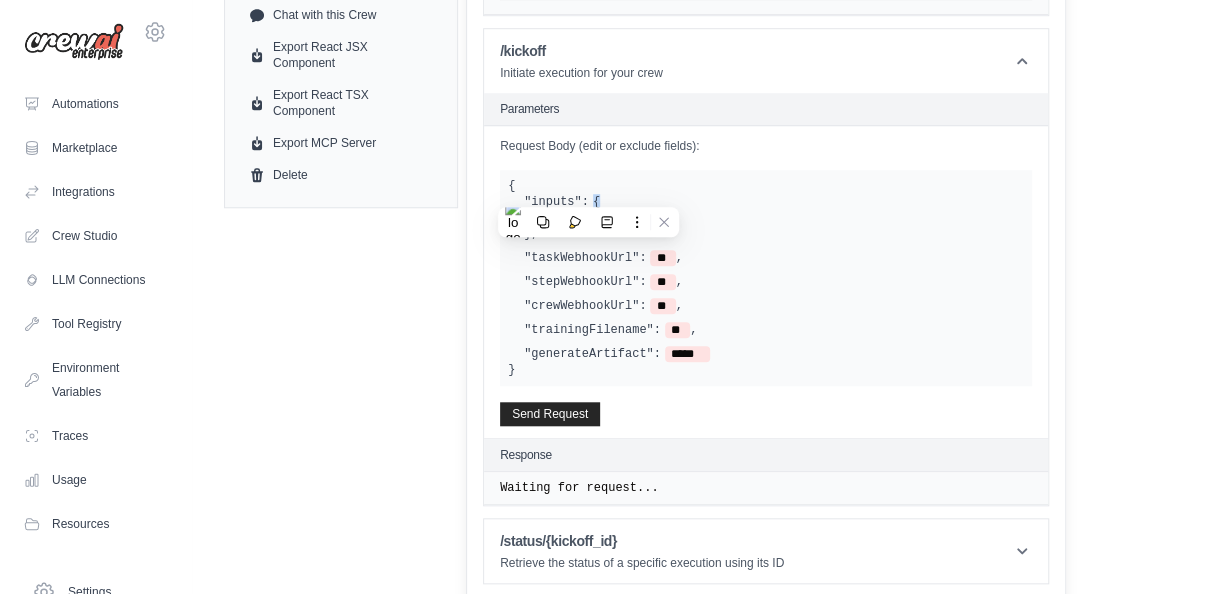 click on "{" at bounding box center [596, 202] 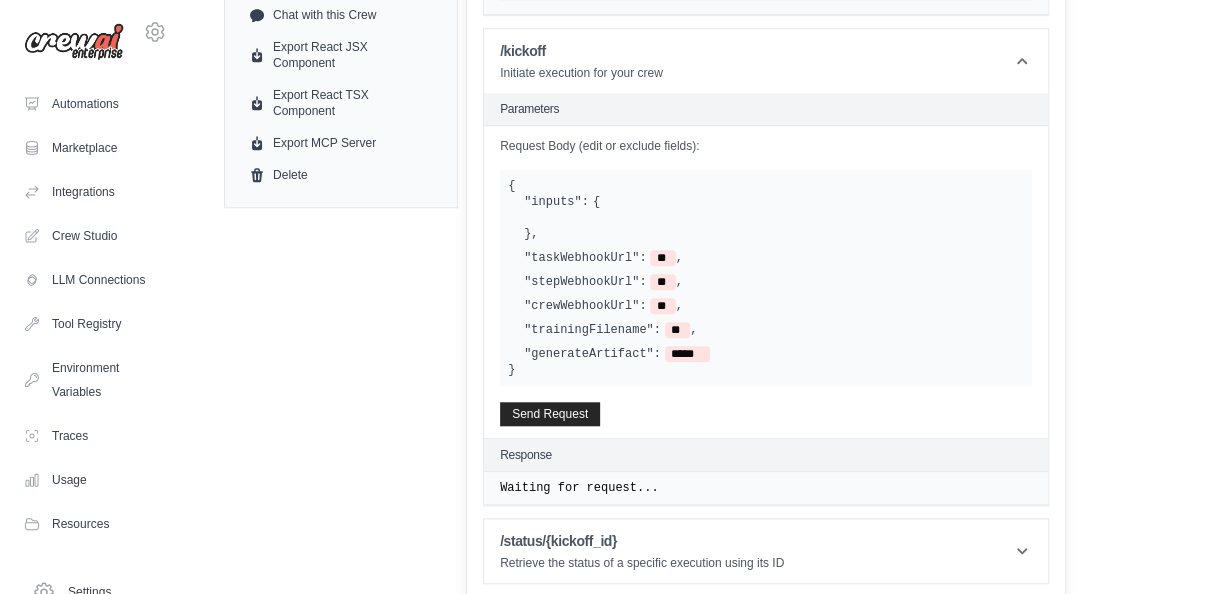 click at bounding box center [774, 218] 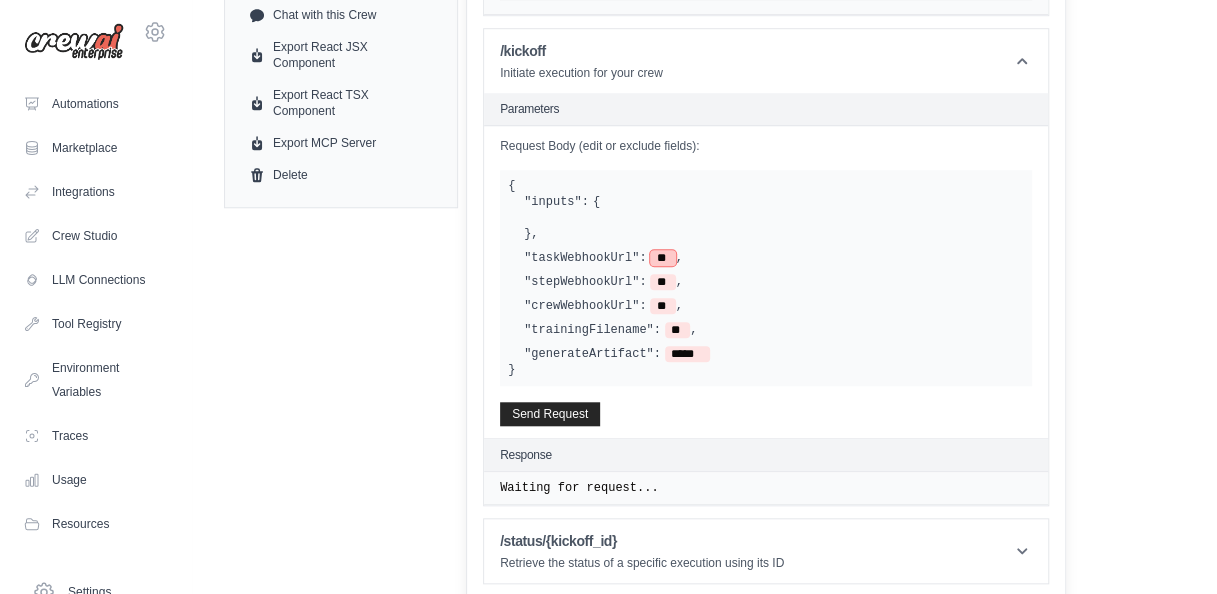 click on "**" at bounding box center [662, 258] 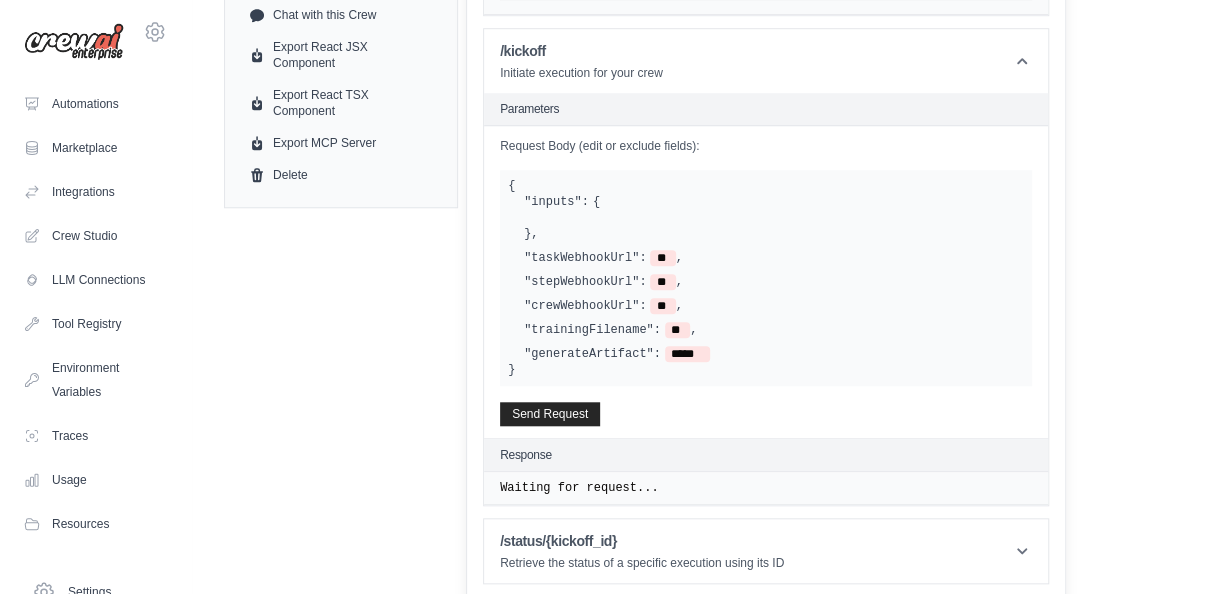 click on "gautamsatvik12@gmail.com
Settings
Automations
Marketplace
Integrations
Documentation
*" at bounding box center [608, -345] 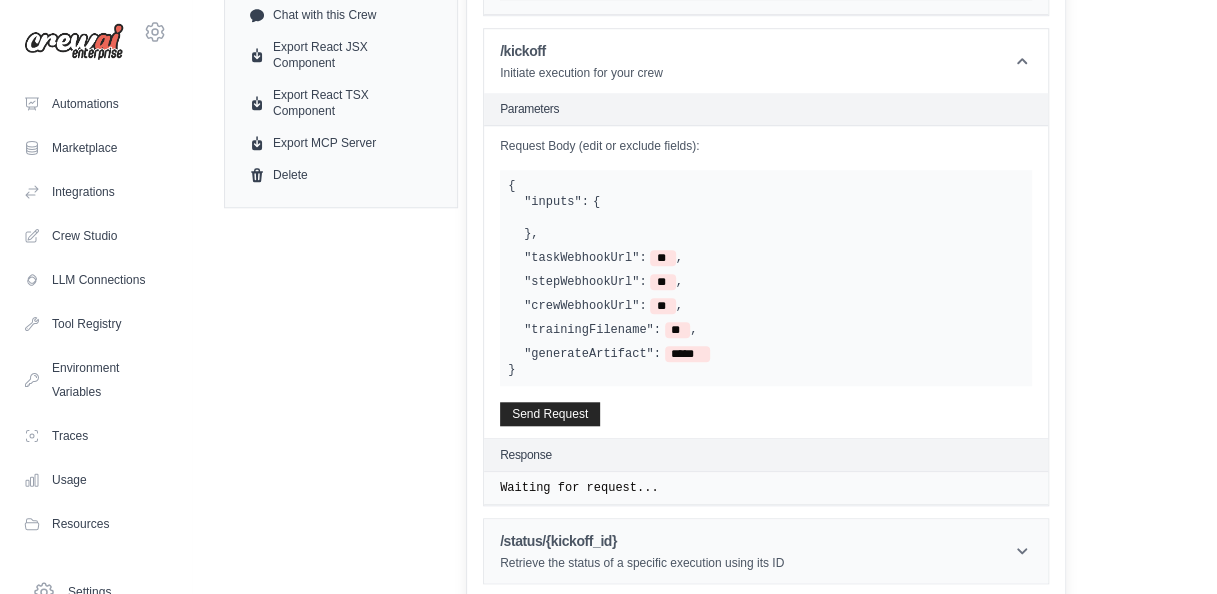 click on "/status/{kickoff_id}" at bounding box center (642, 541) 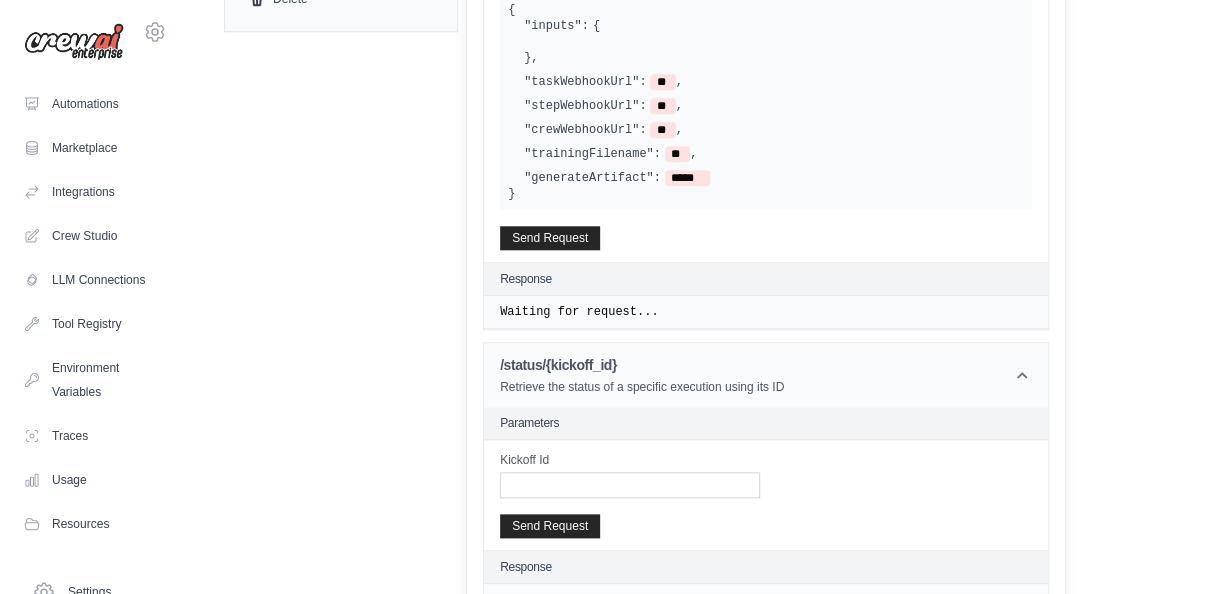 scroll, scrollTop: 892, scrollLeft: 0, axis: vertical 